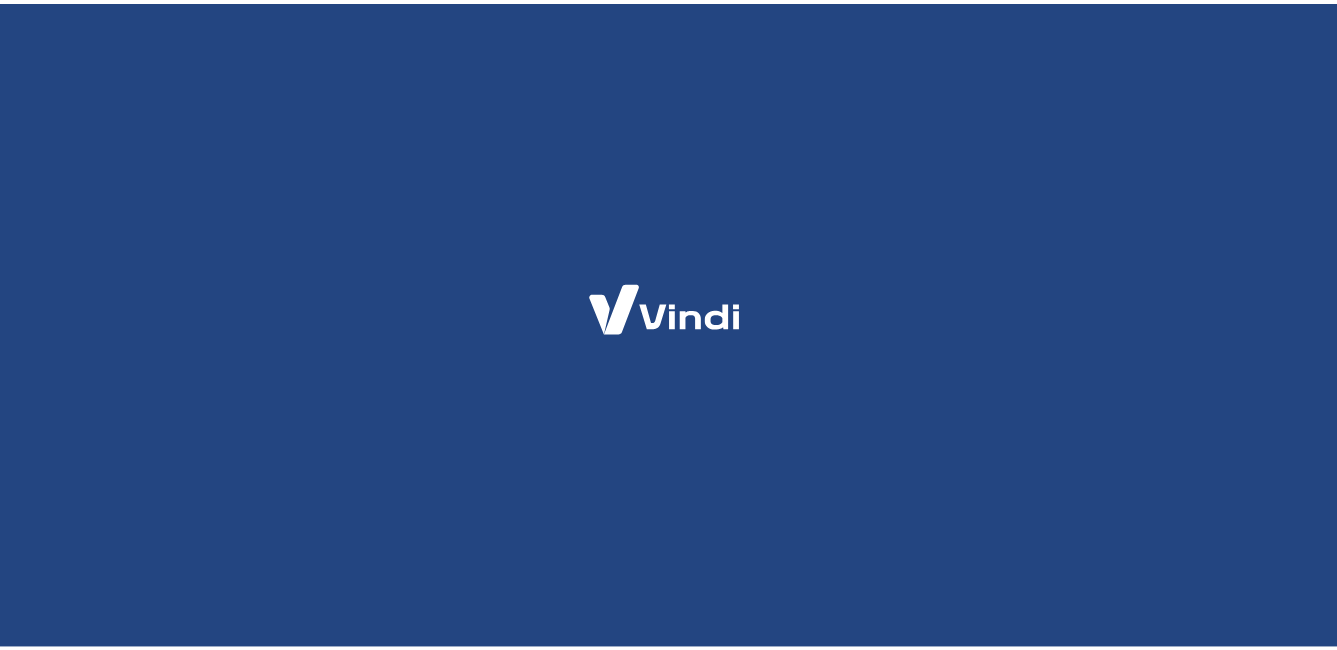 scroll, scrollTop: 0, scrollLeft: 0, axis: both 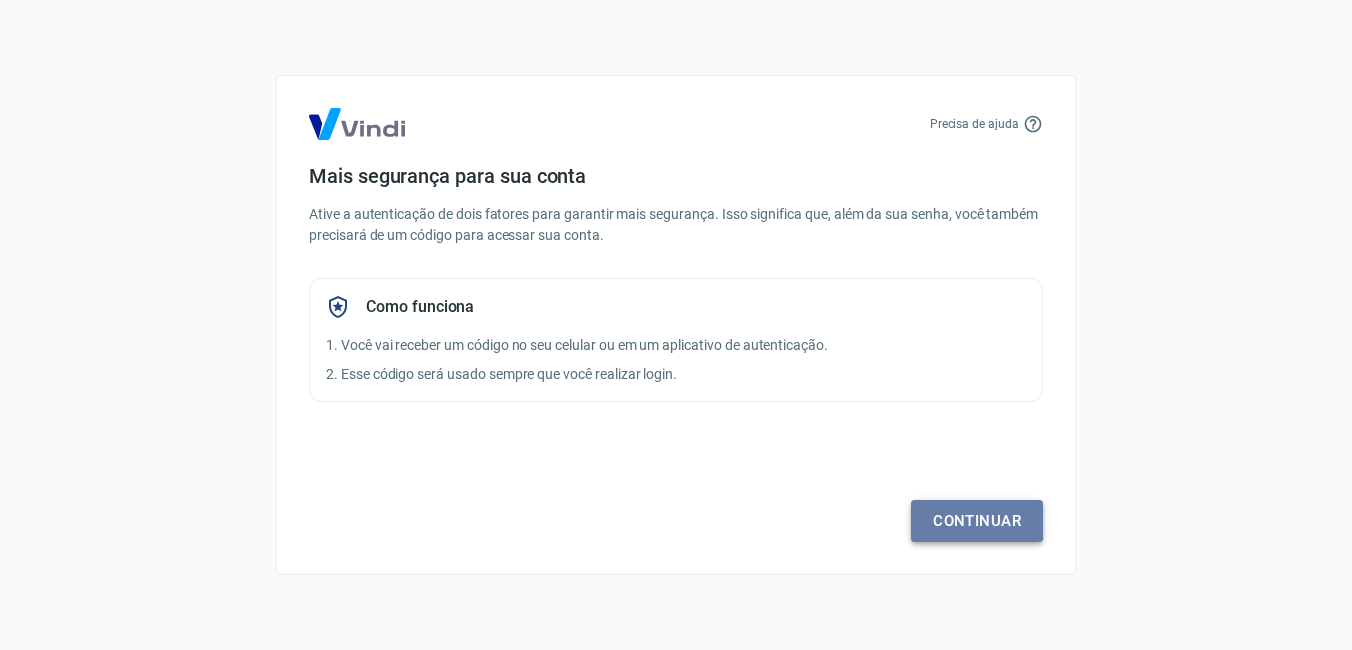 click on "Continuar" at bounding box center (977, 521) 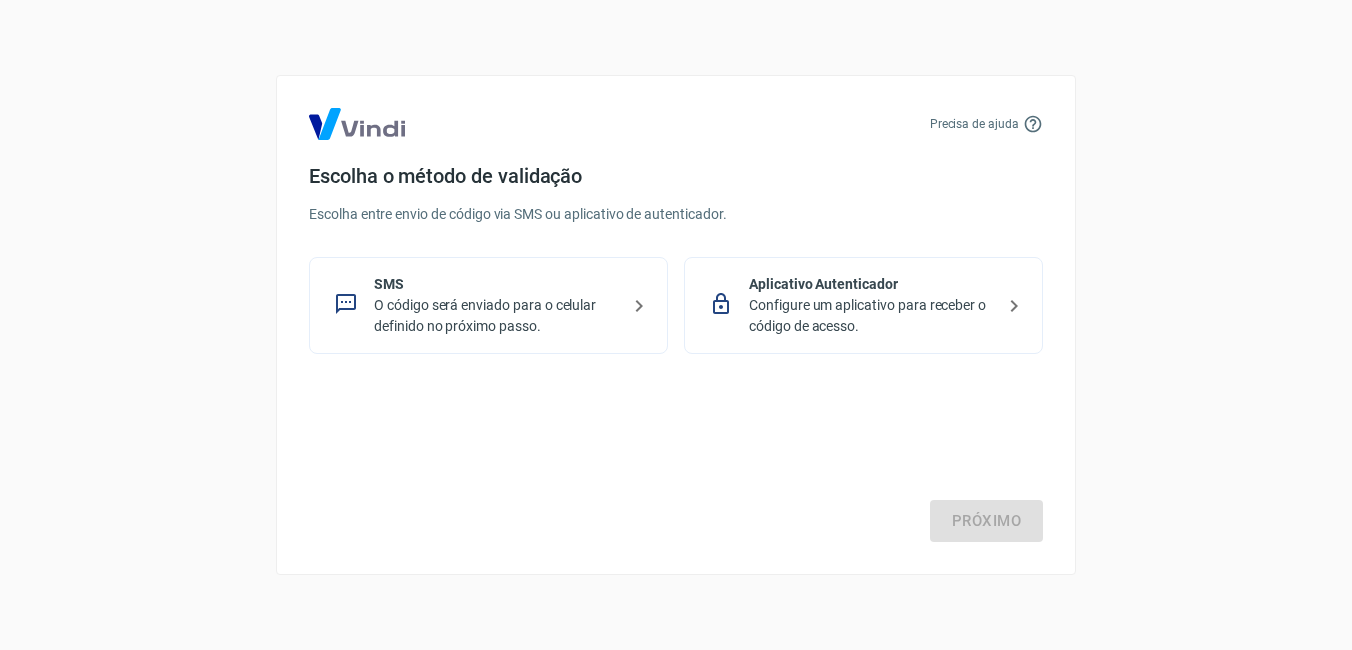 click 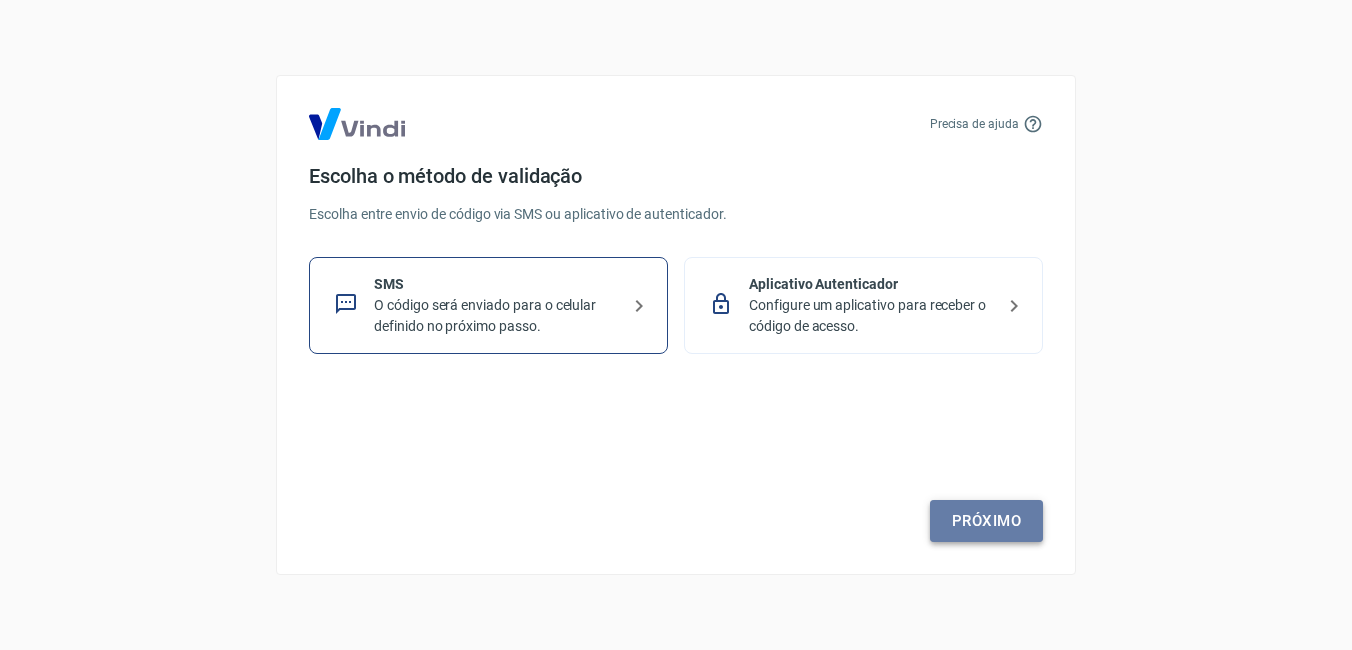 click on "Próximo" at bounding box center (986, 521) 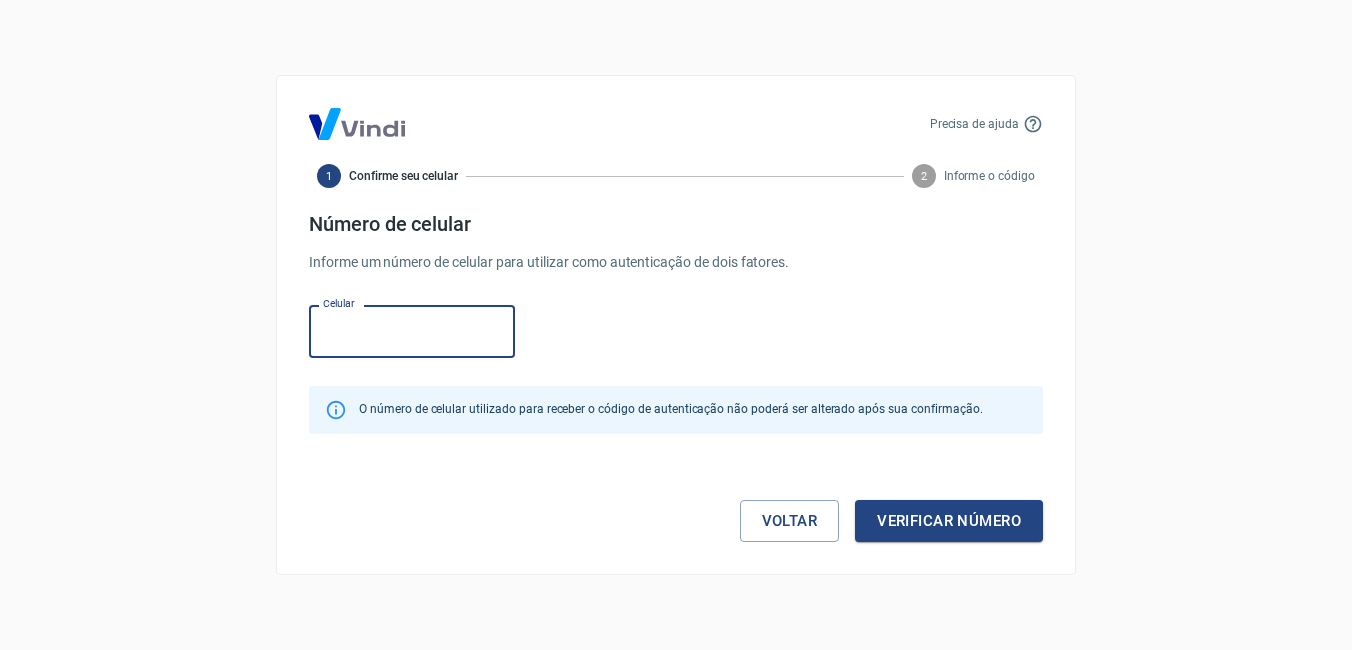 click on "Celular" at bounding box center (412, 331) 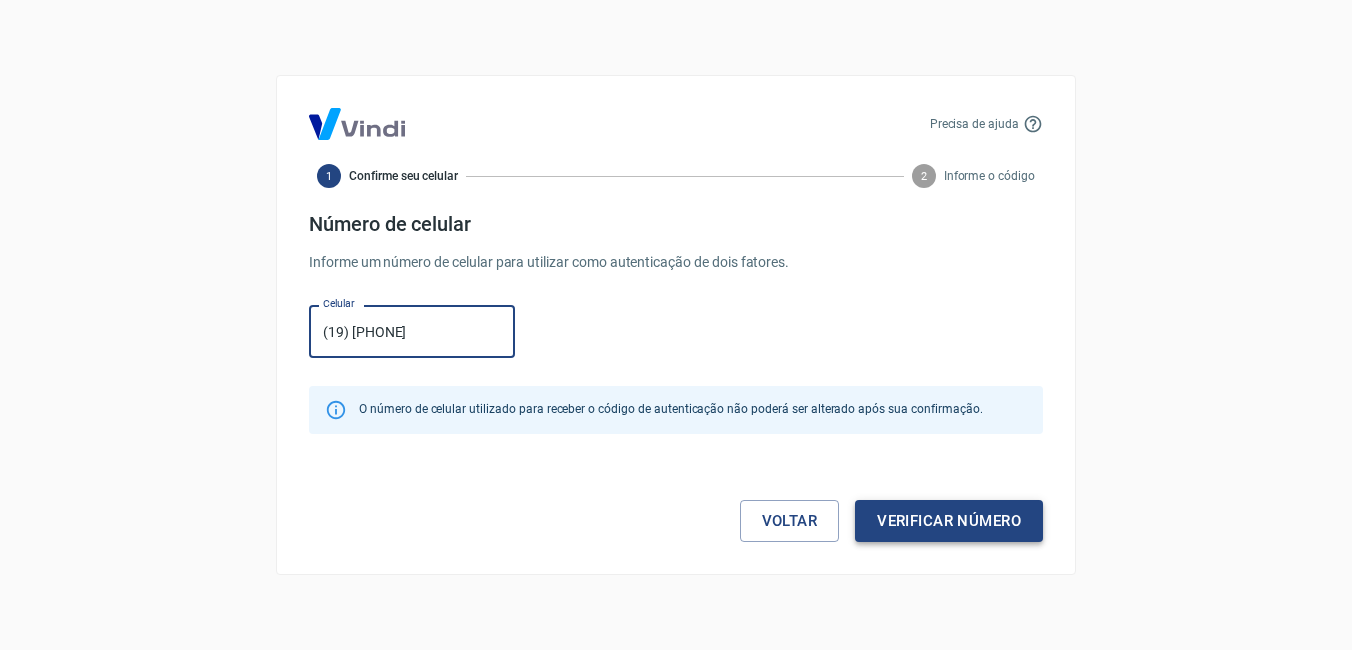 type on "(19) [PHONE]" 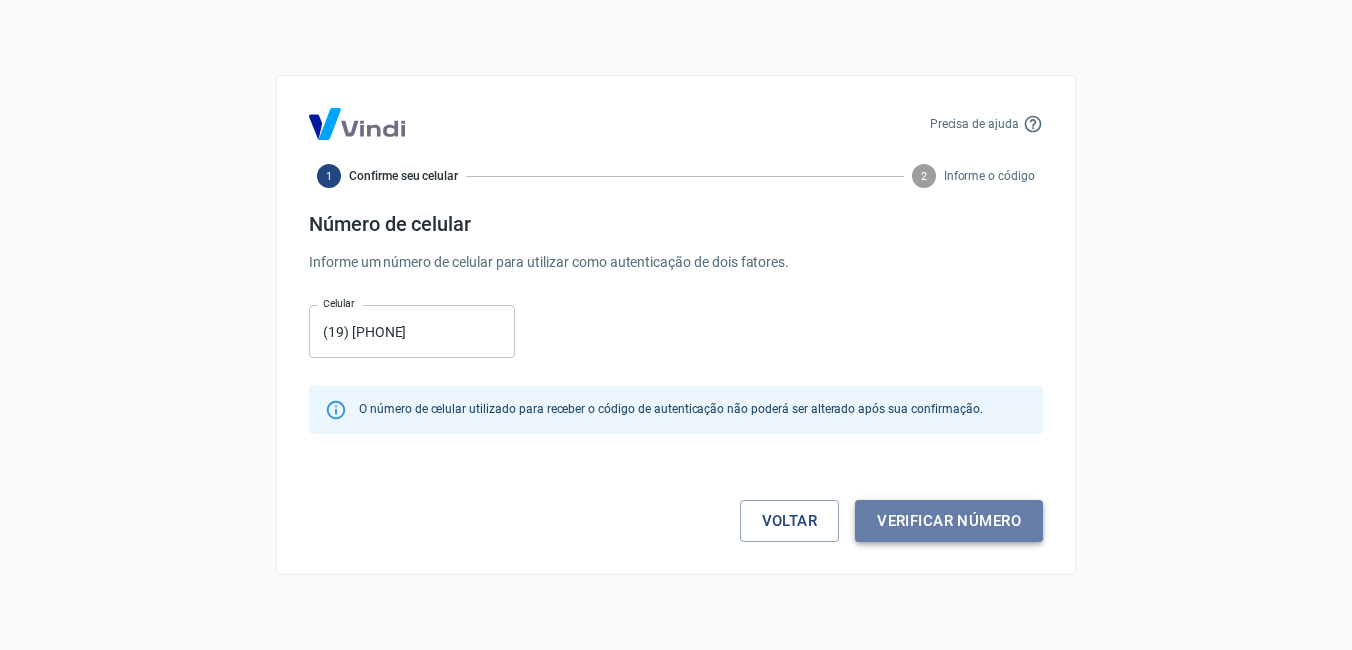 click on "Verificar número" at bounding box center (949, 521) 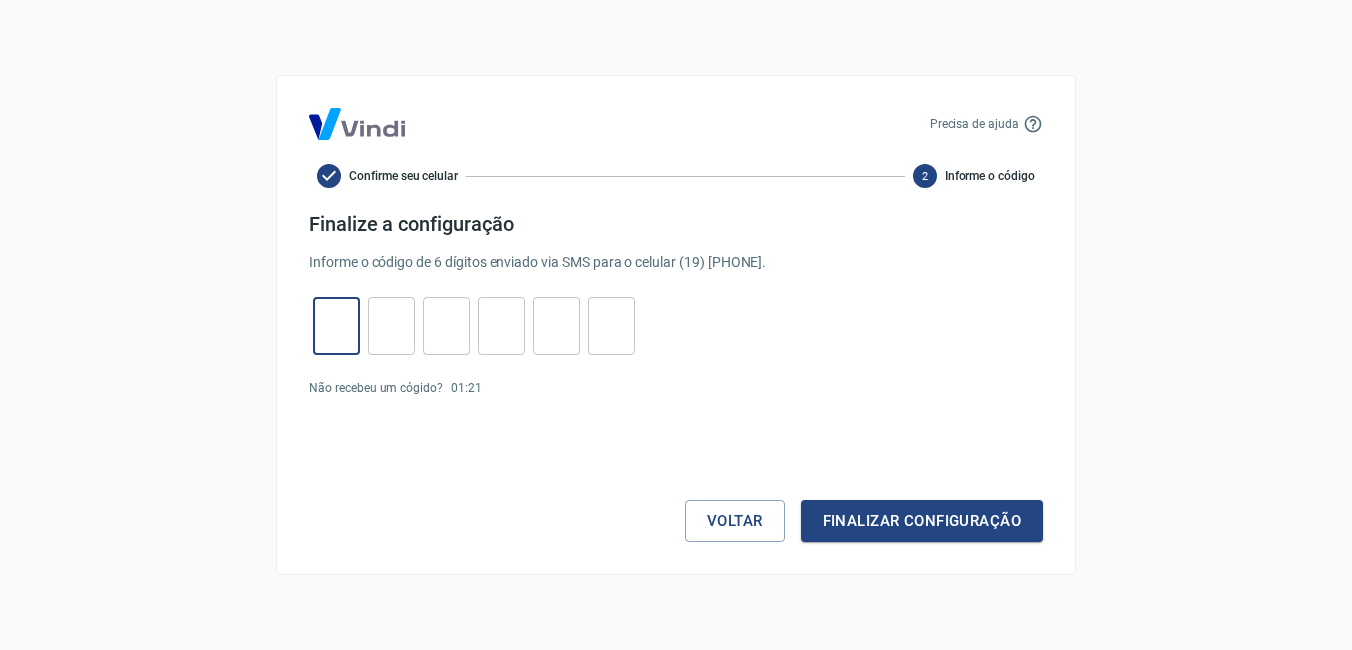 click at bounding box center [336, 326] 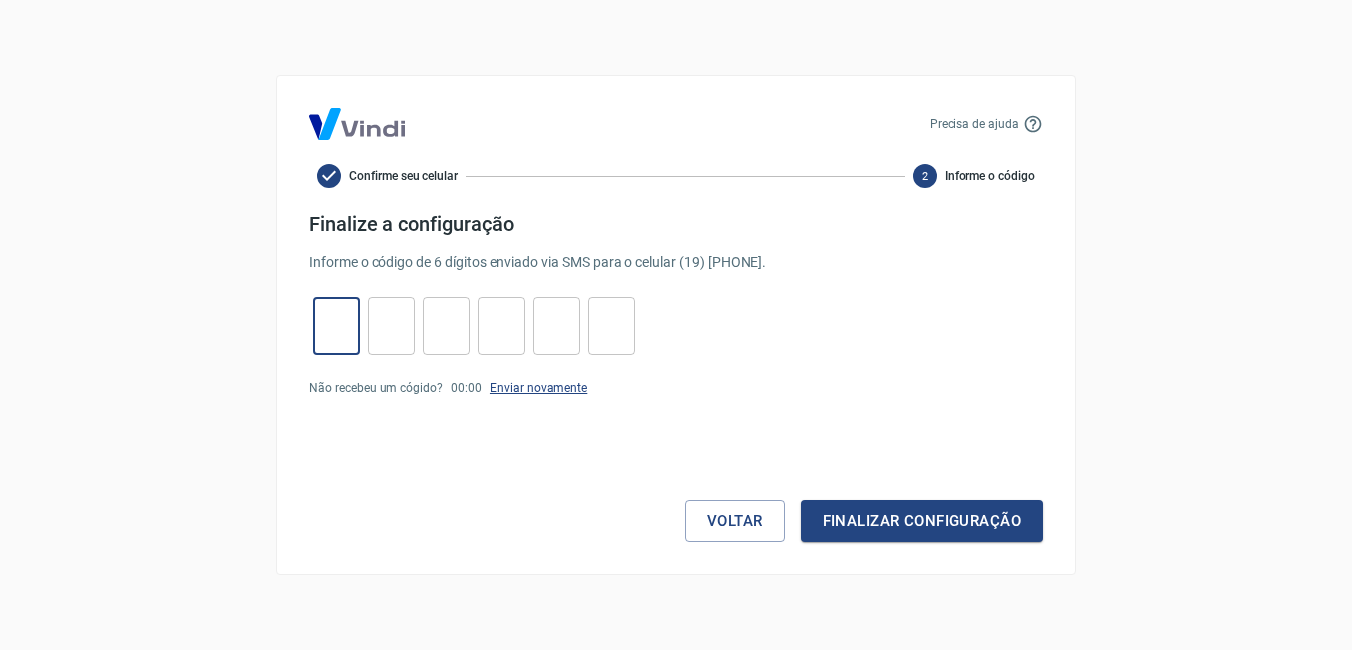click on "Enviar novamente" at bounding box center (538, 388) 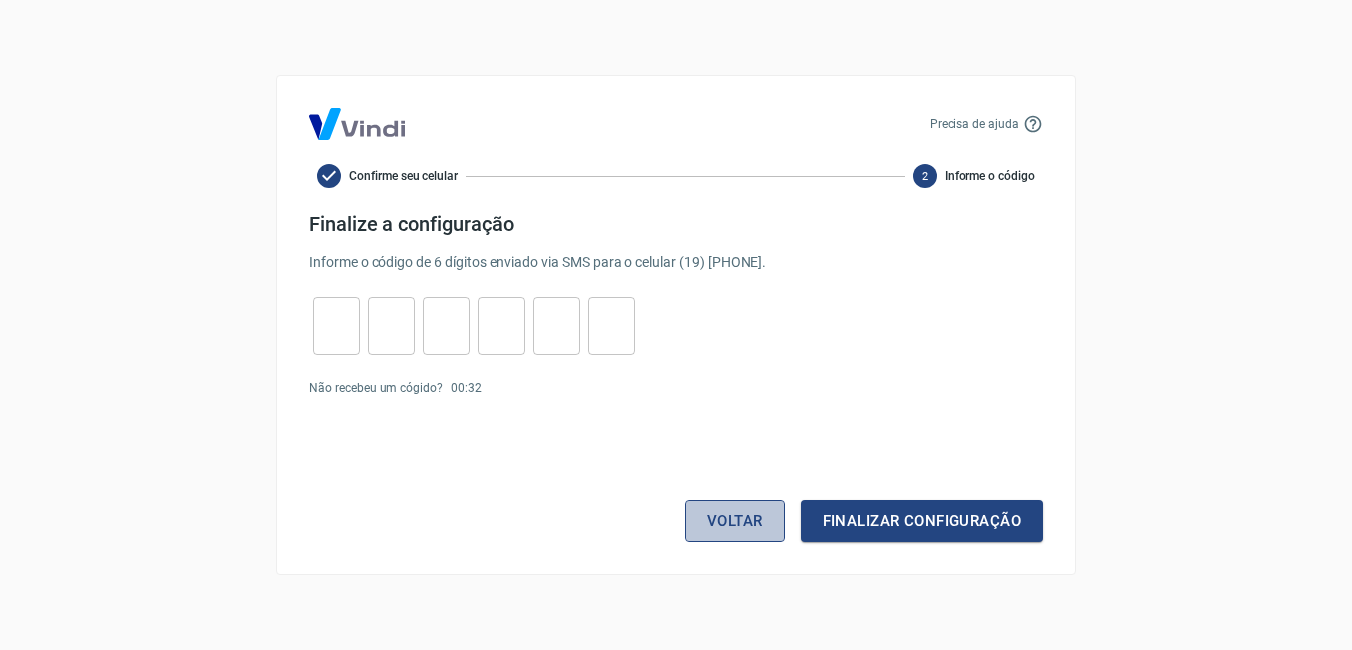 click on "Voltar" at bounding box center (735, 521) 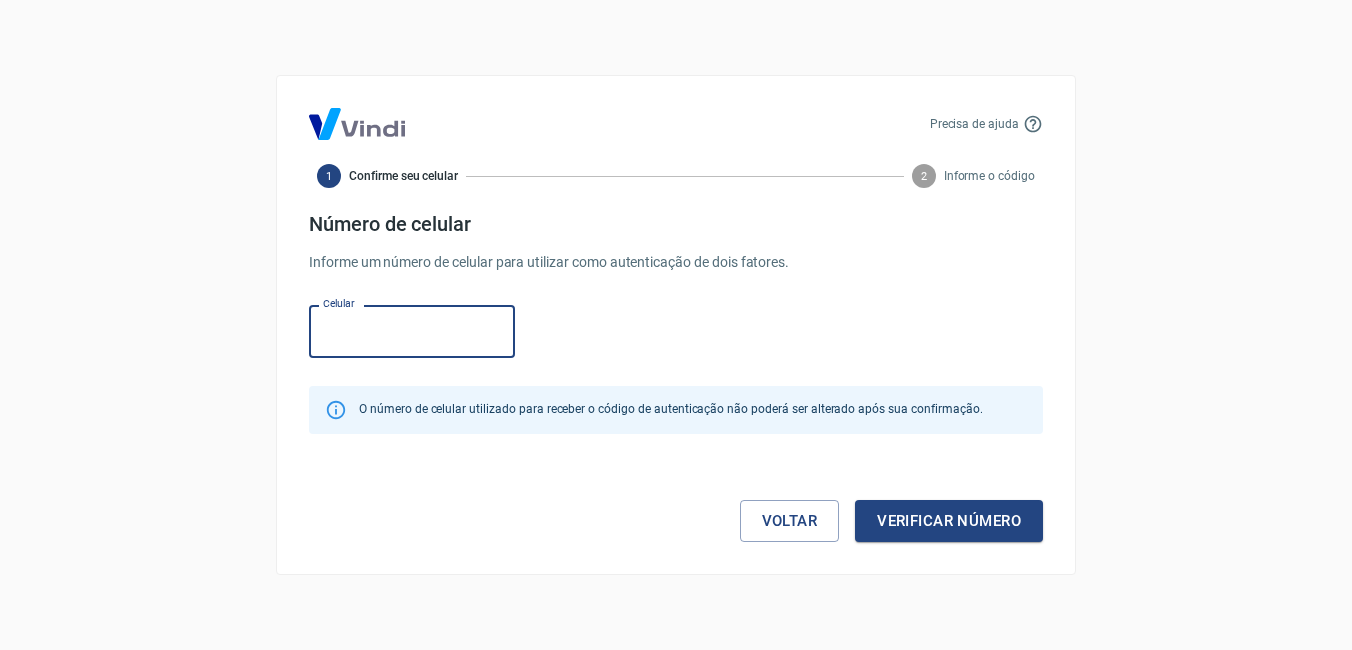 click on "Celular" at bounding box center [412, 331] 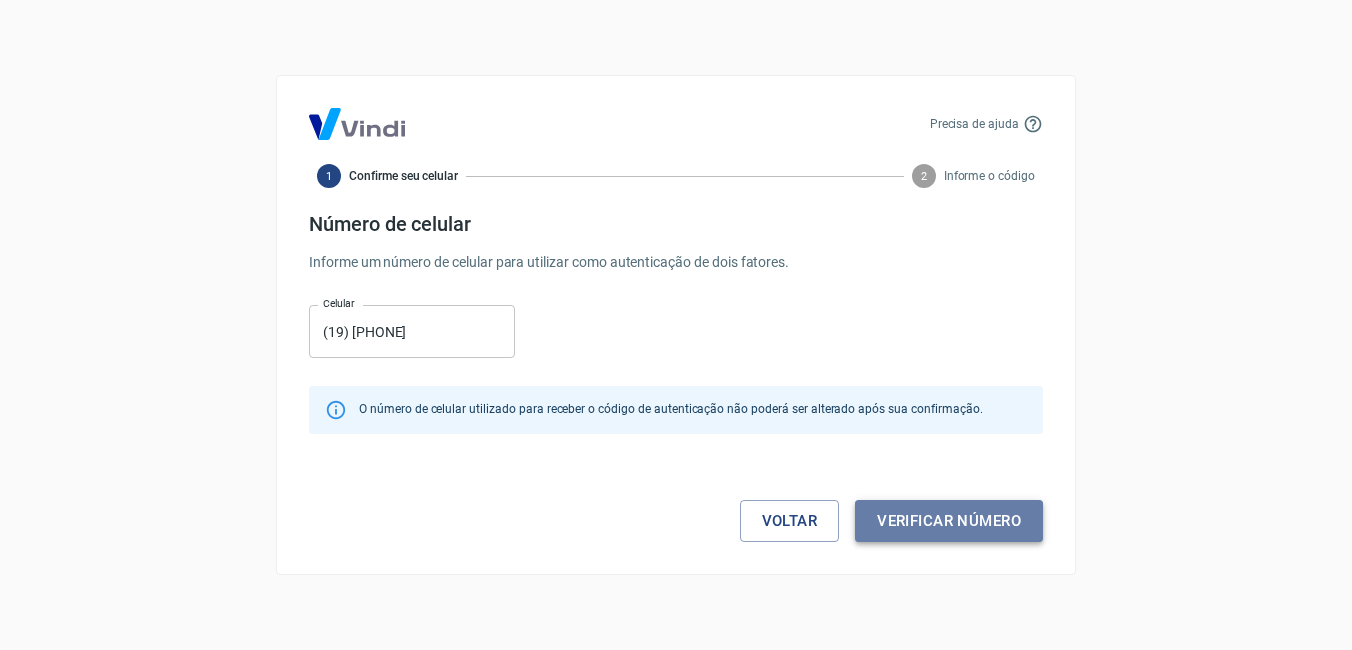 click on "Verificar número" at bounding box center (949, 521) 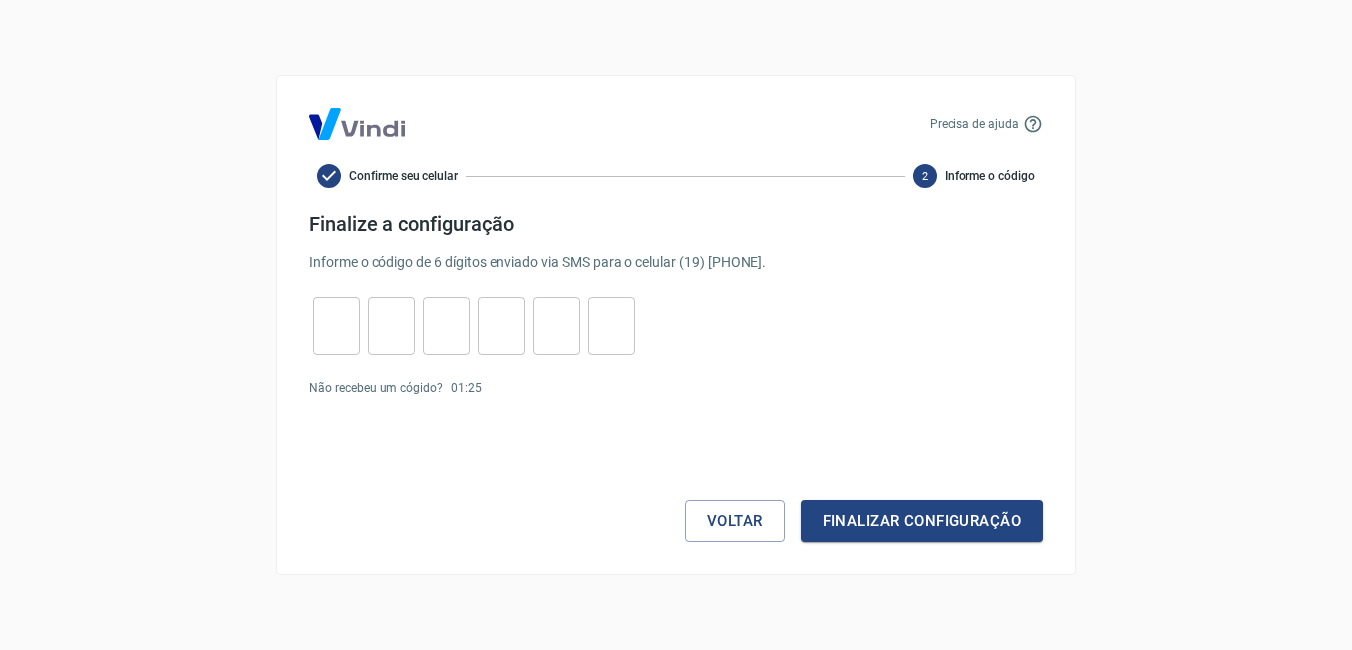 click at bounding box center (336, 326) 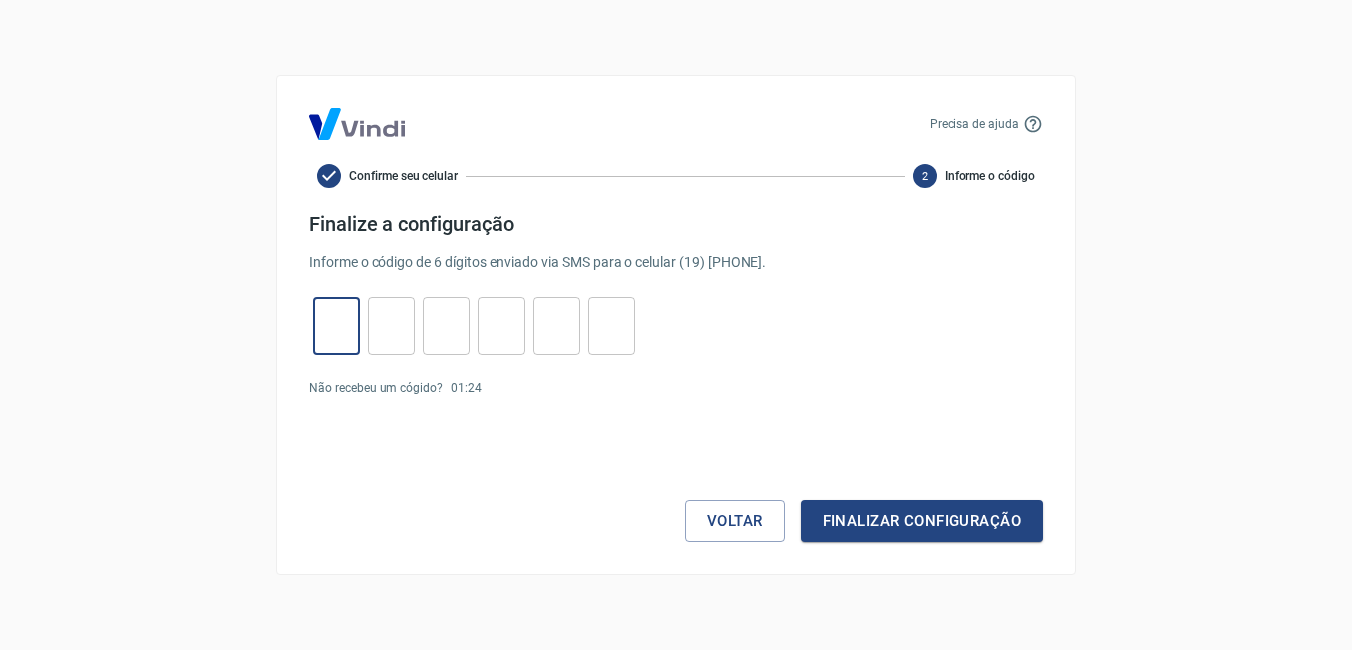 type on "6" 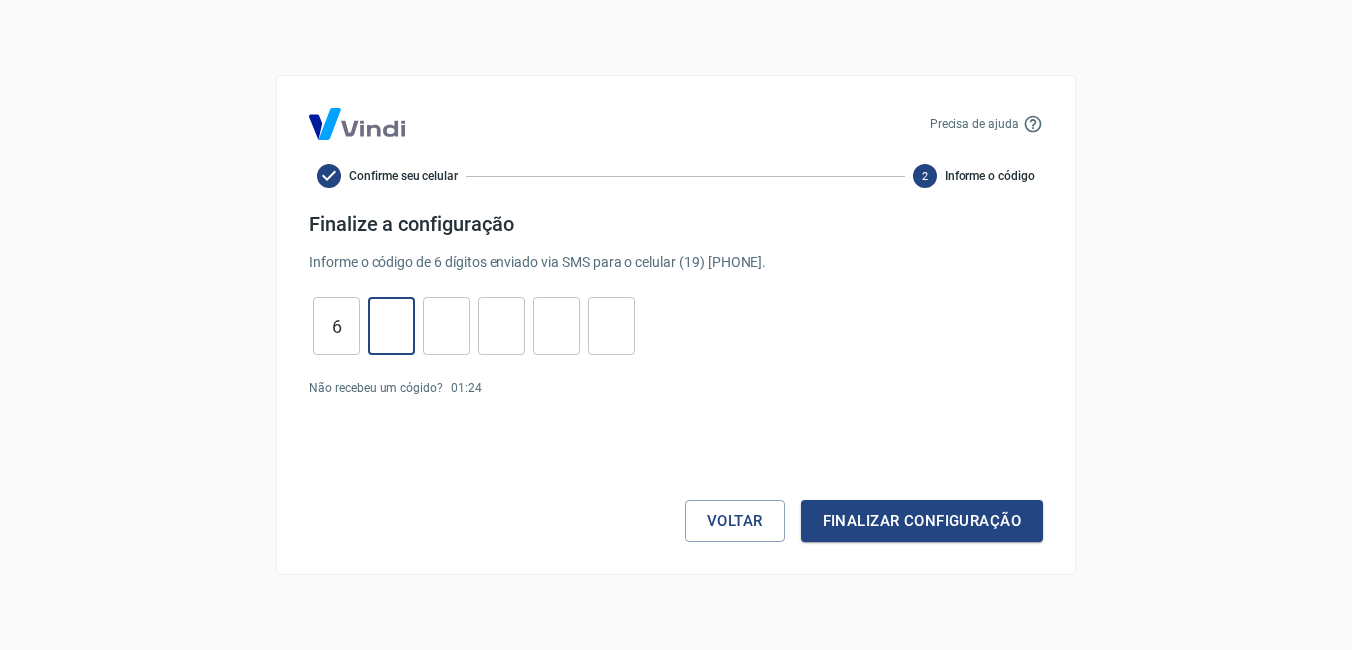 type on "2" 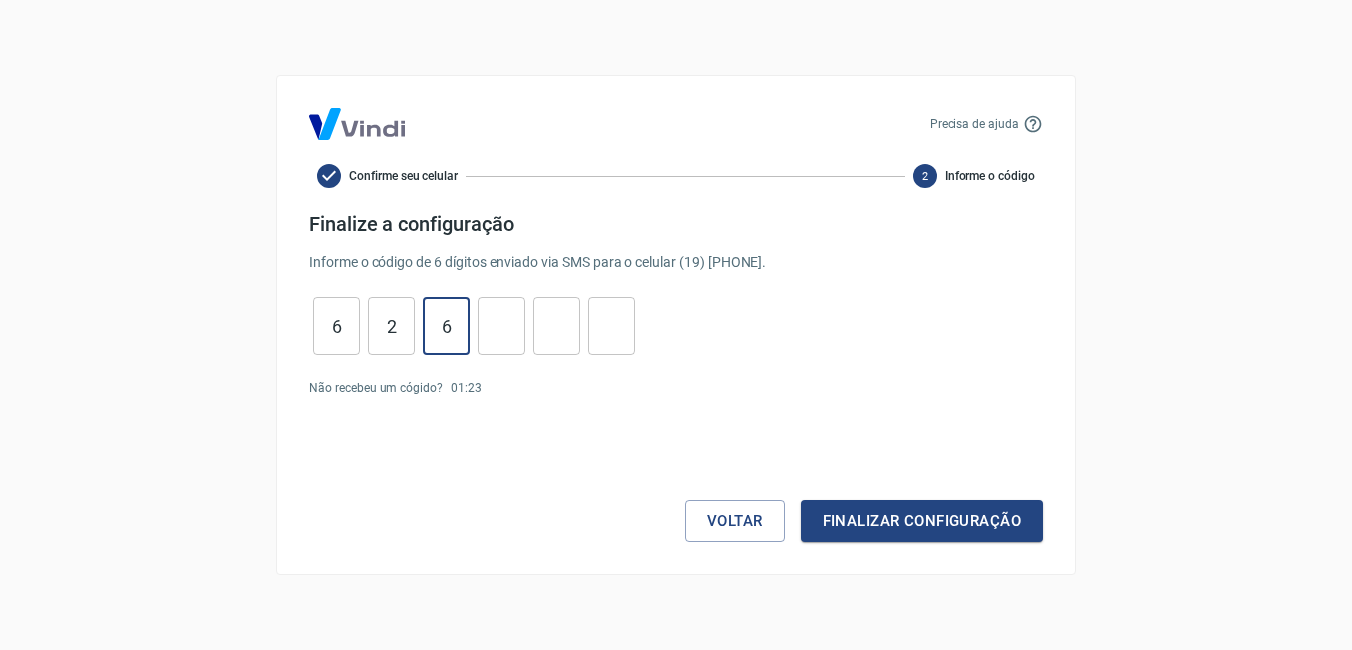 type on "6" 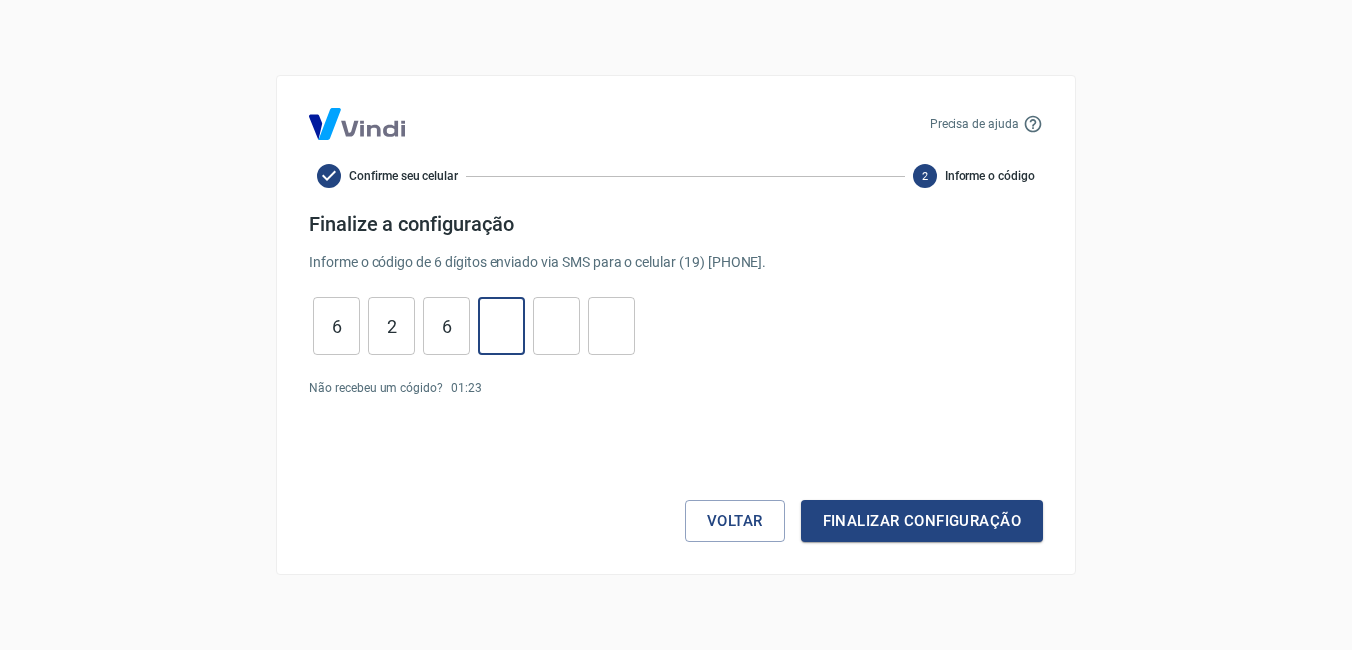 type on "0" 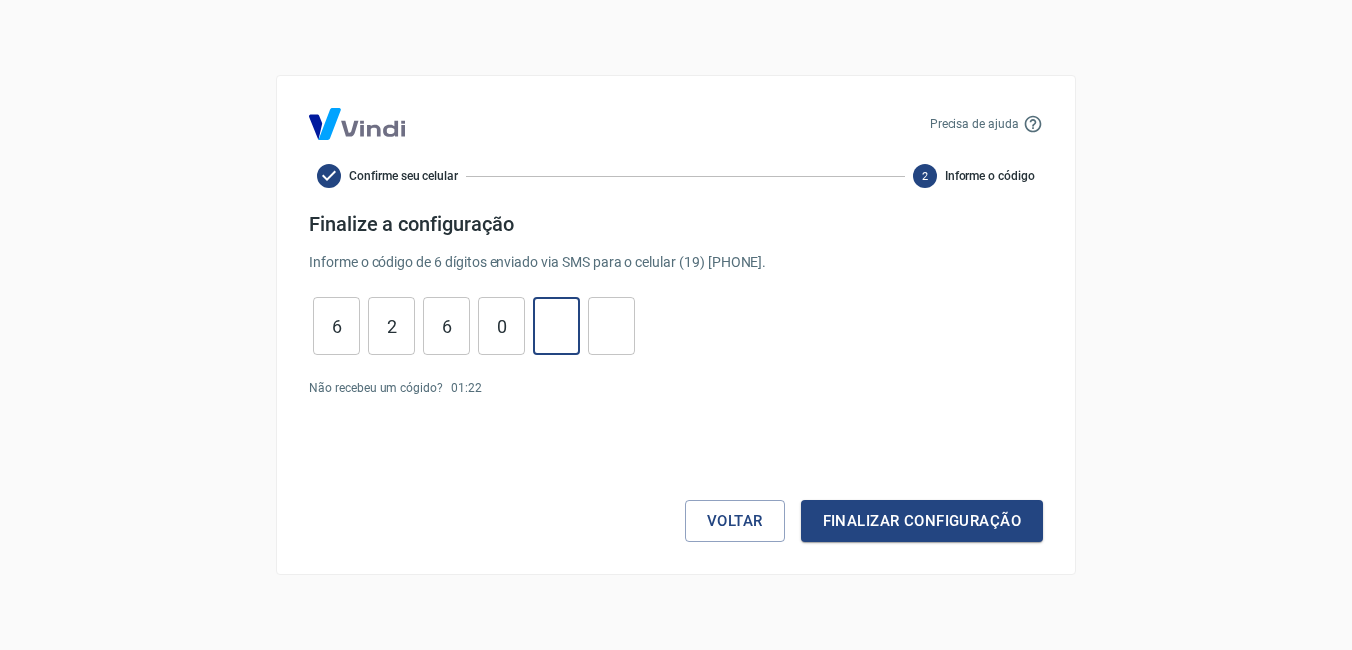 type on "5" 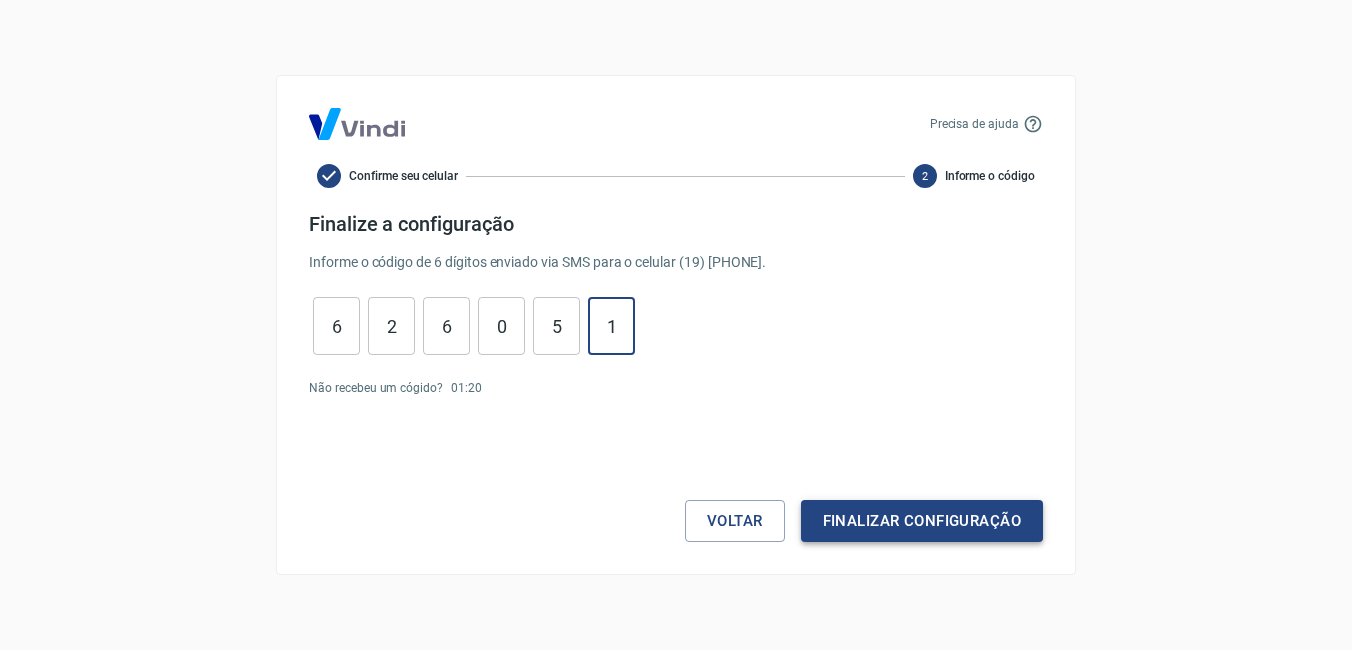 type on "1" 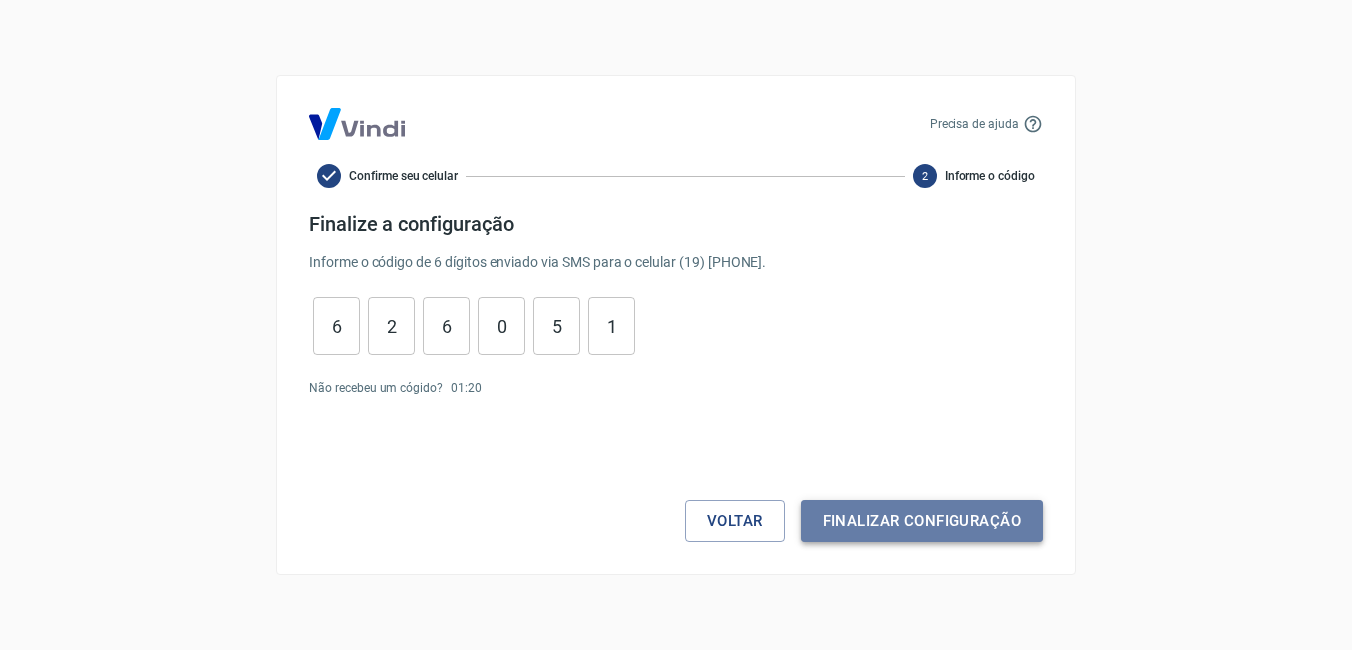 click on "Finalizar configuração" at bounding box center [922, 521] 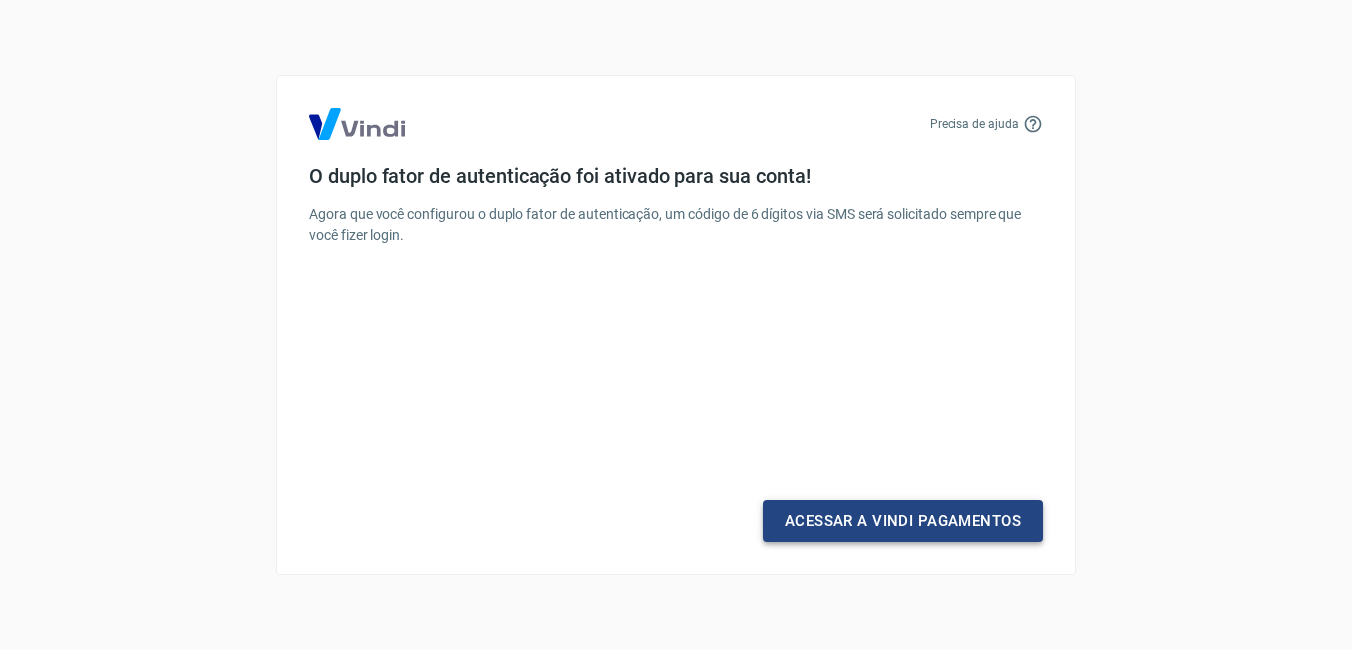 click on "Acessar a Vindi Pagamentos" at bounding box center (903, 521) 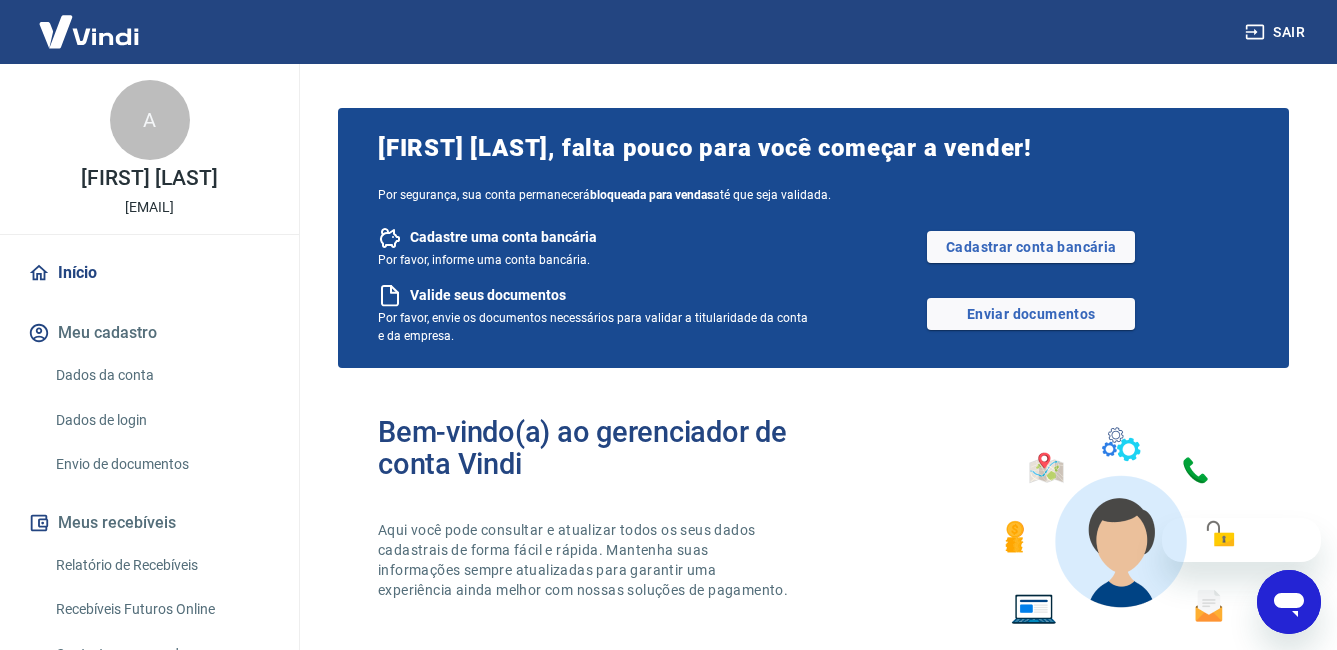 scroll, scrollTop: 0, scrollLeft: 0, axis: both 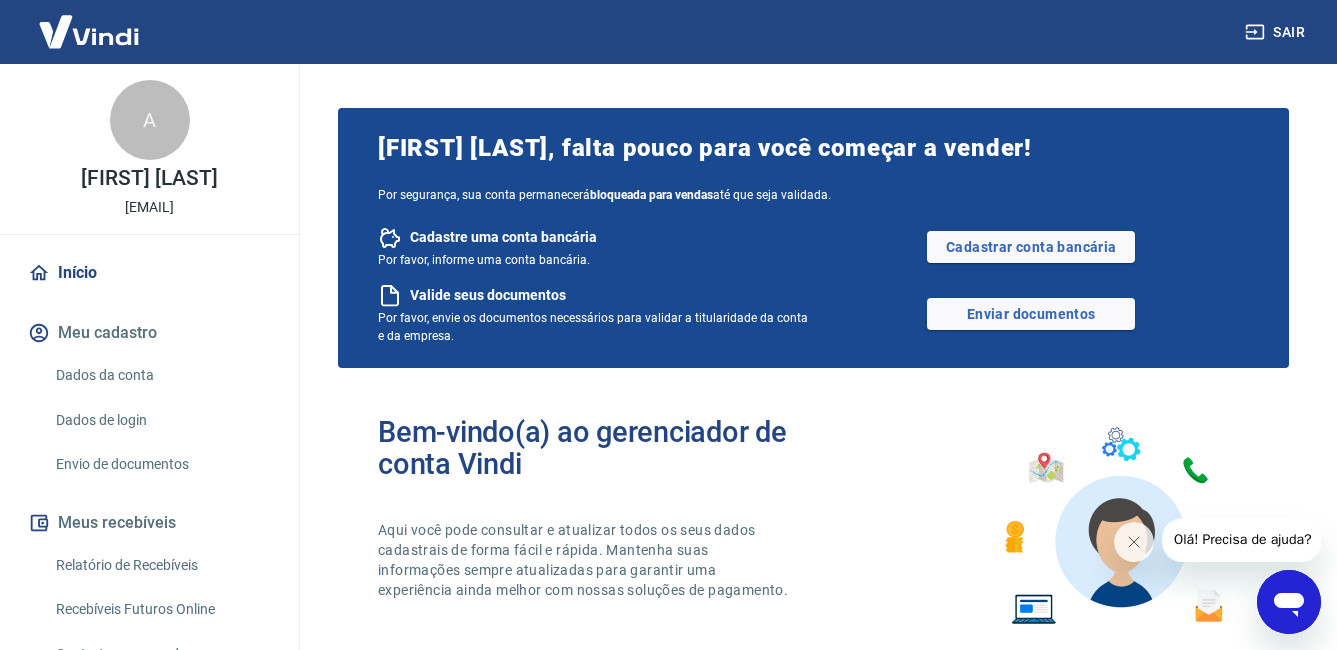 click on "Dados da conta" at bounding box center (161, 375) 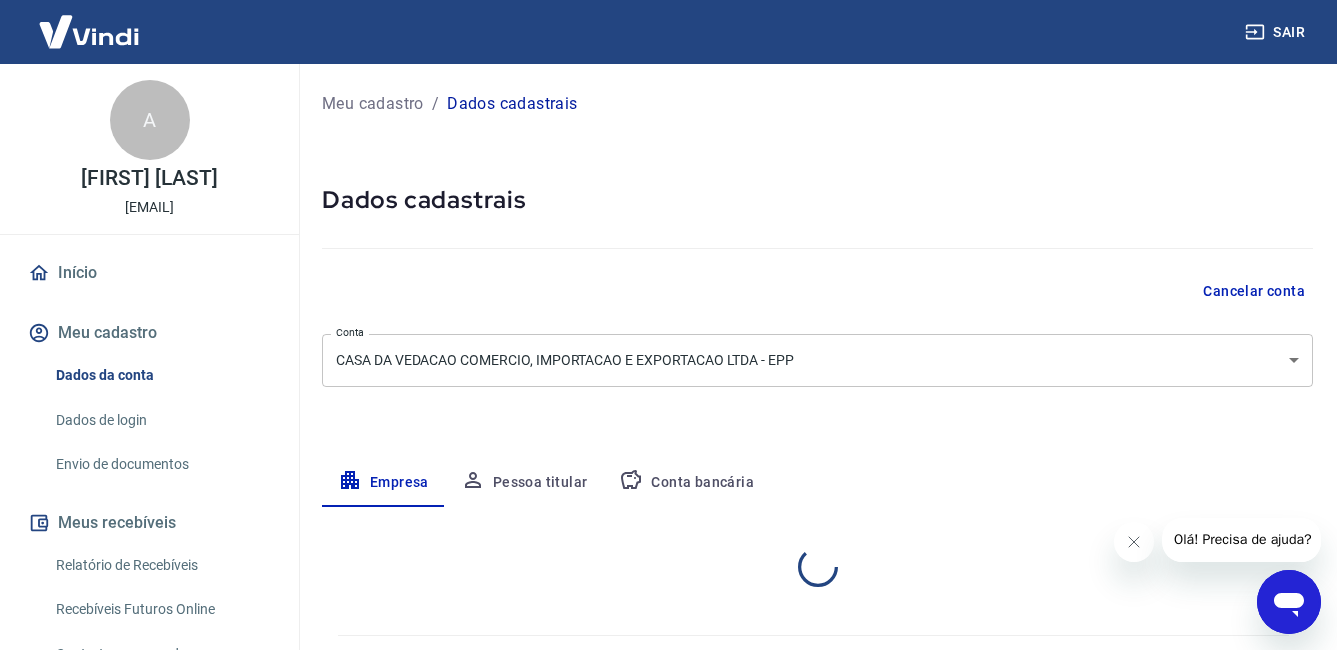 select on "SP" 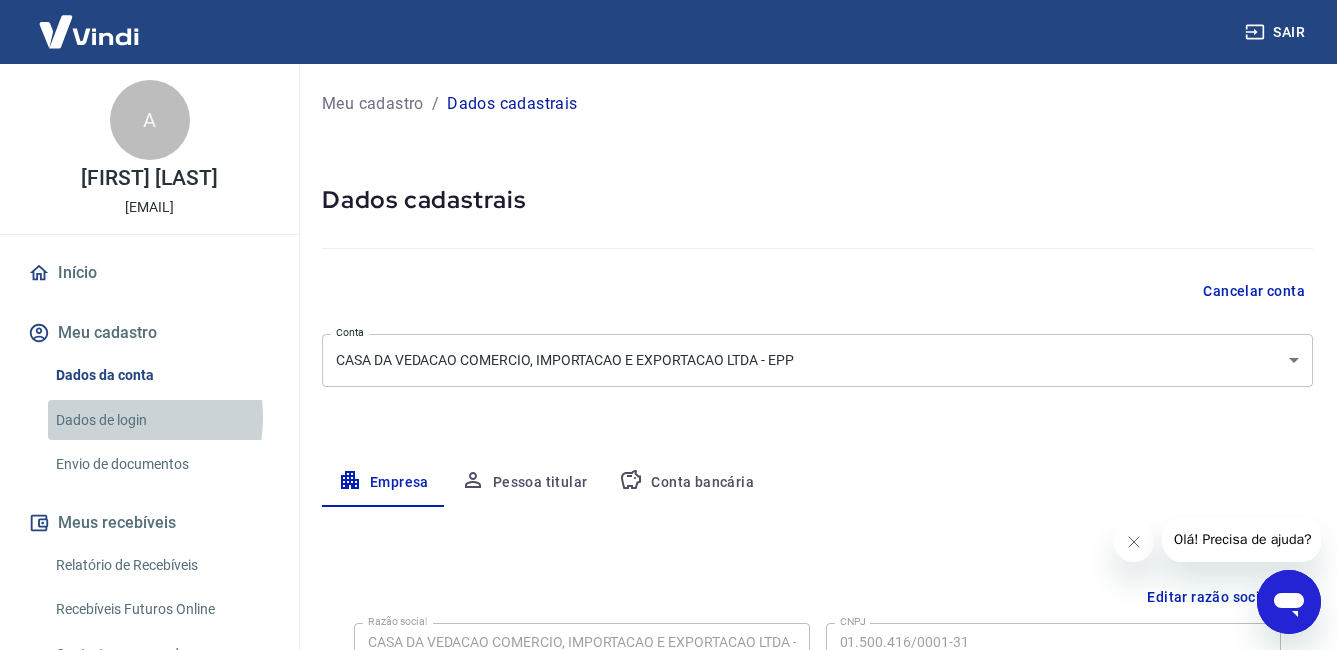 click on "Dados de login" at bounding box center [161, 420] 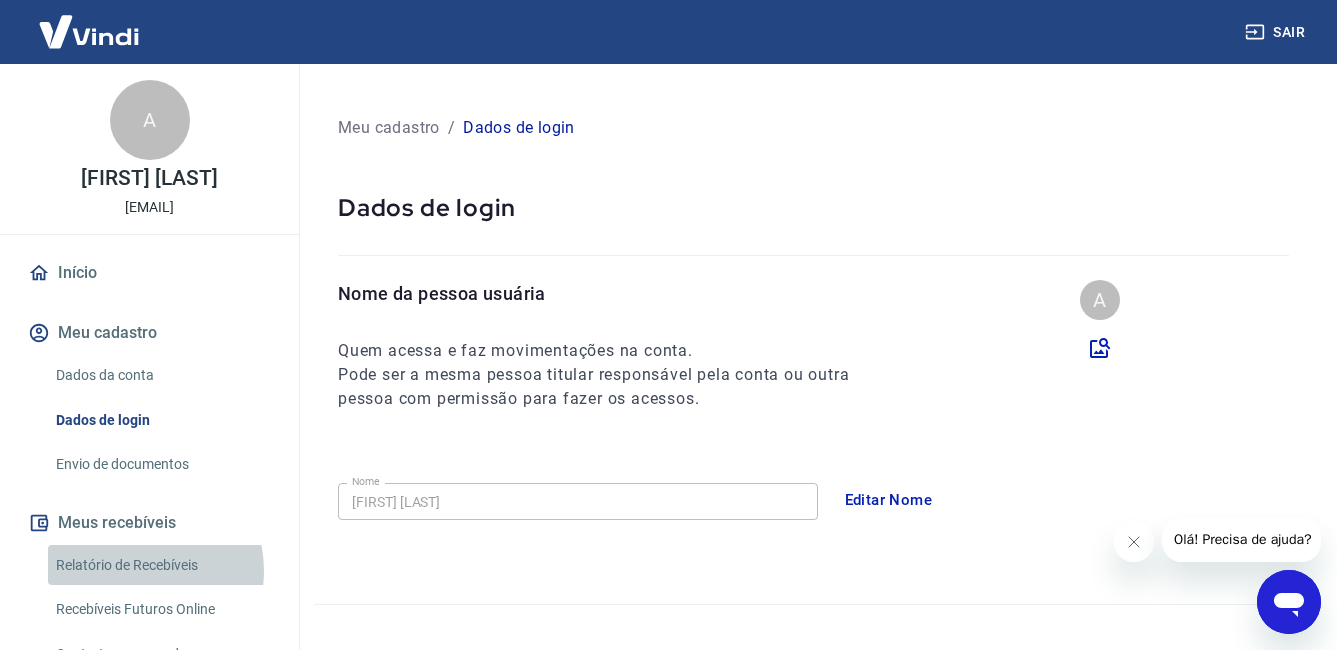 click on "Relatório de Recebíveis" at bounding box center [161, 565] 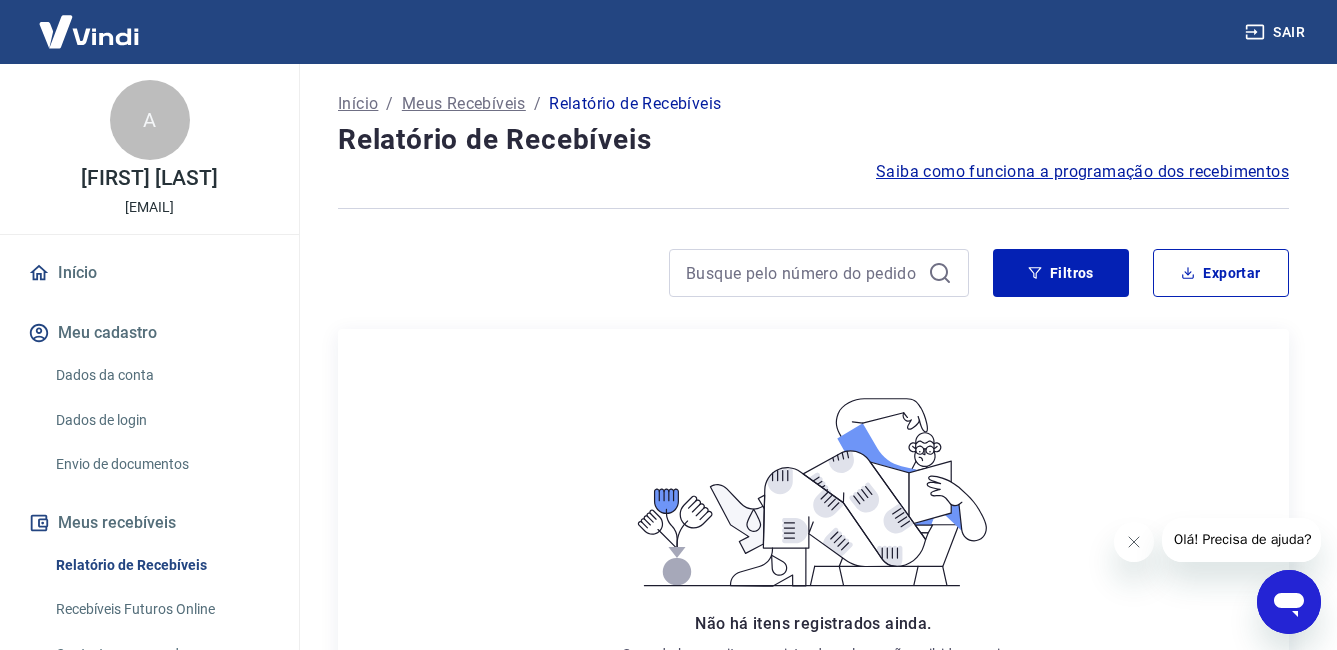 click on "Dados da conta" at bounding box center [161, 375] 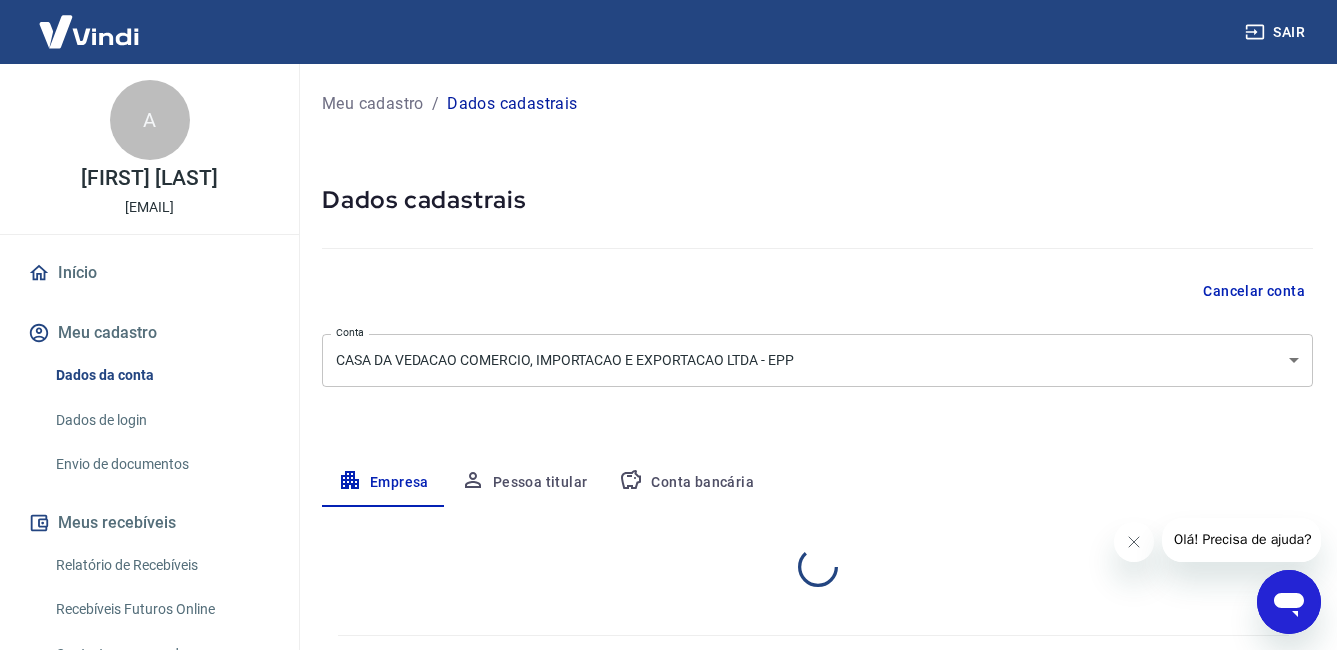 select on "SP" 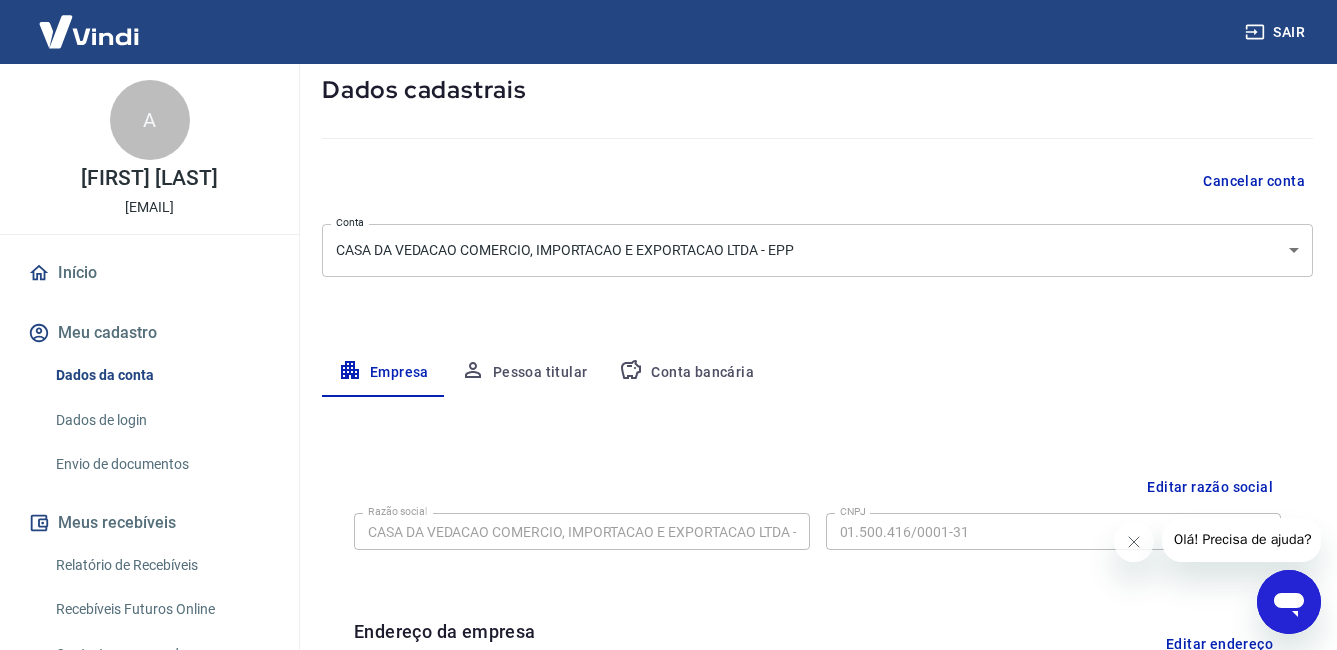 scroll, scrollTop: 0, scrollLeft: 0, axis: both 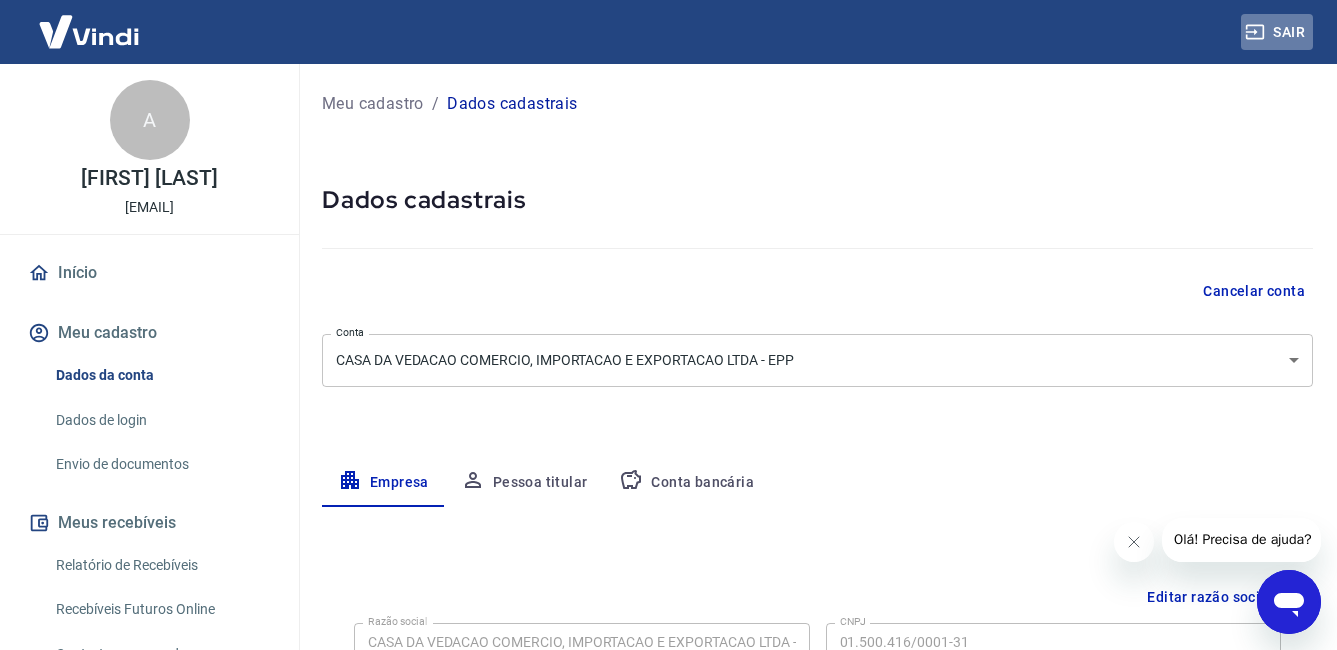 click on "Sair" at bounding box center [1277, 32] 